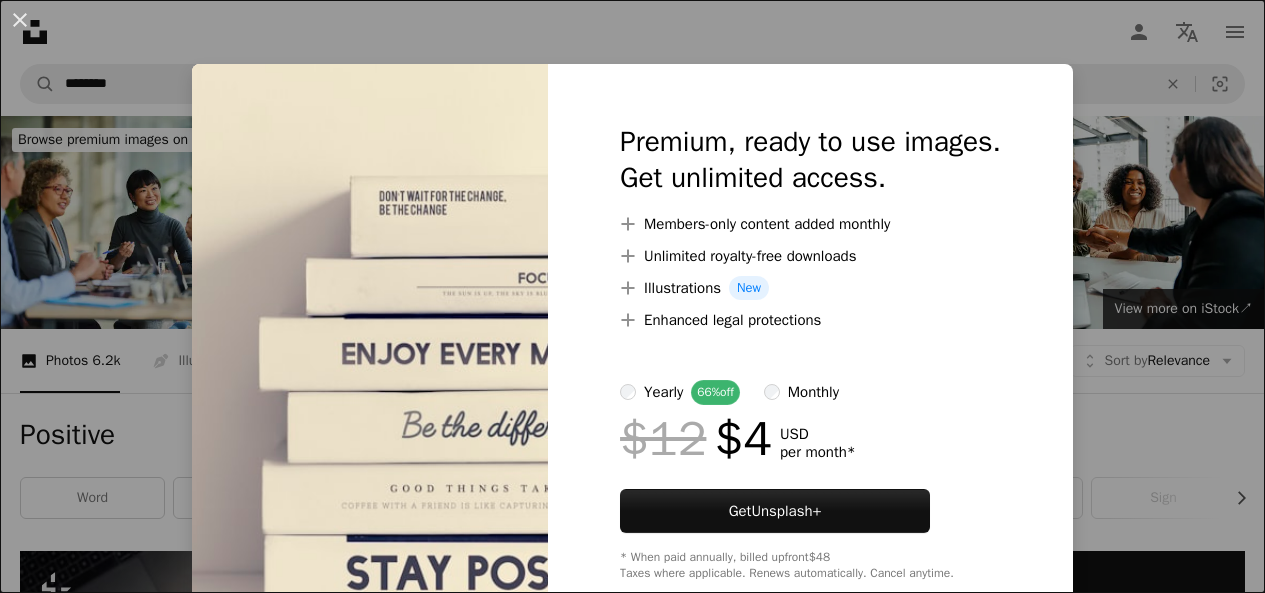 scroll, scrollTop: 4958, scrollLeft: 0, axis: vertical 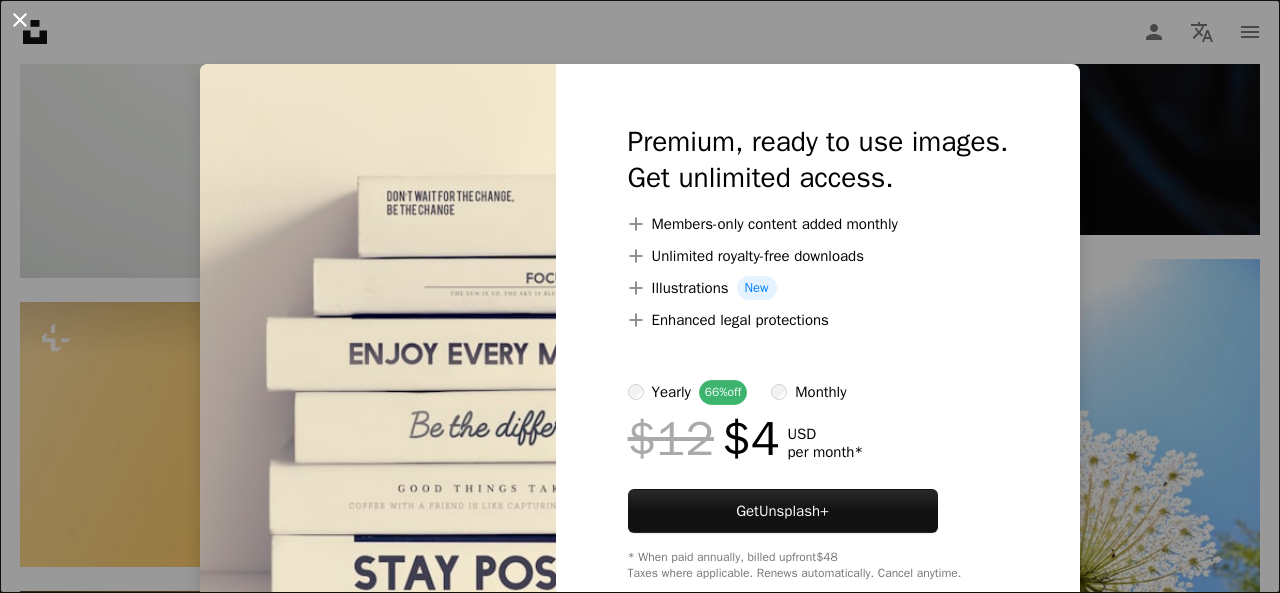 click on "An X shape" at bounding box center (20, 20) 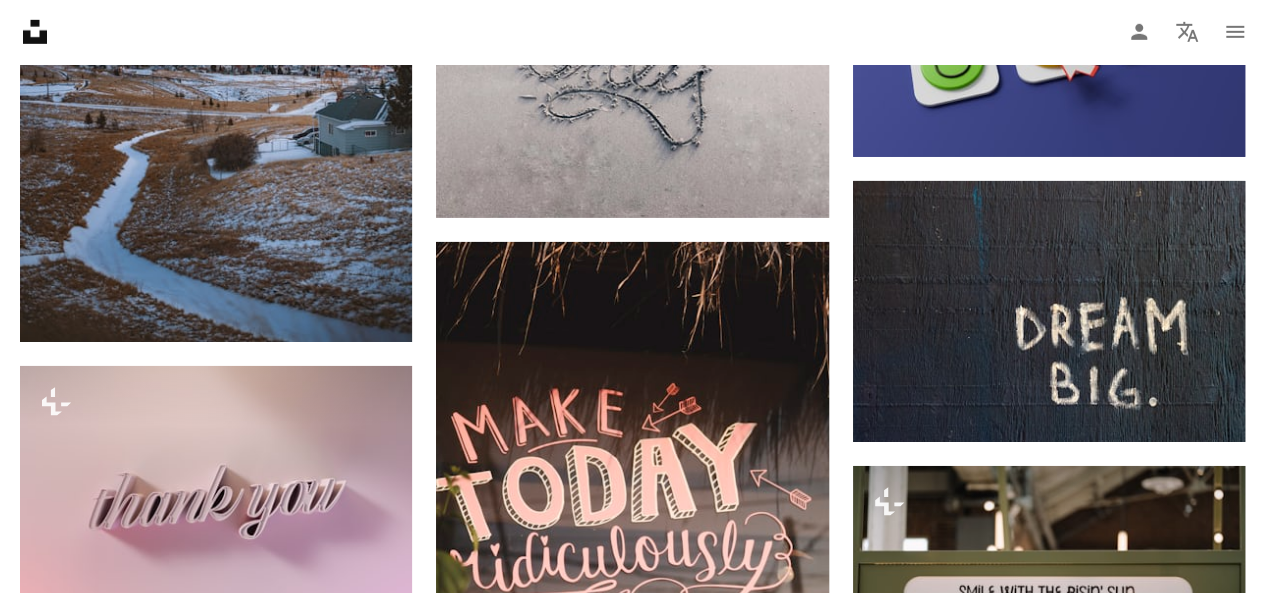 scroll, scrollTop: 10771, scrollLeft: 0, axis: vertical 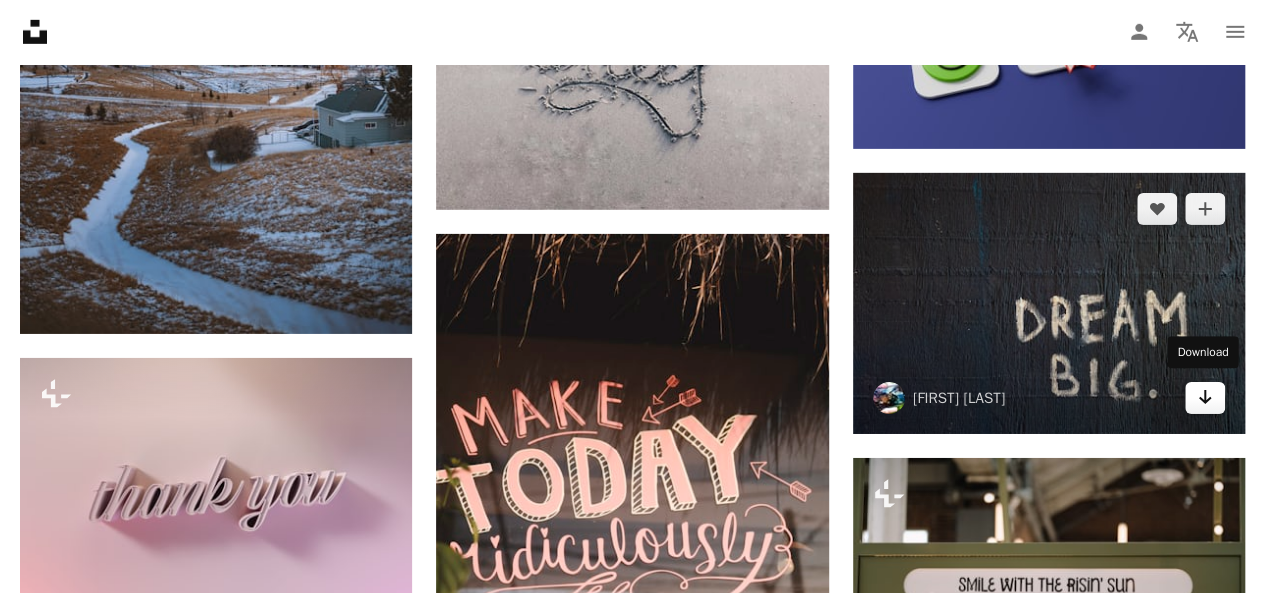 click on "Arrow pointing down" 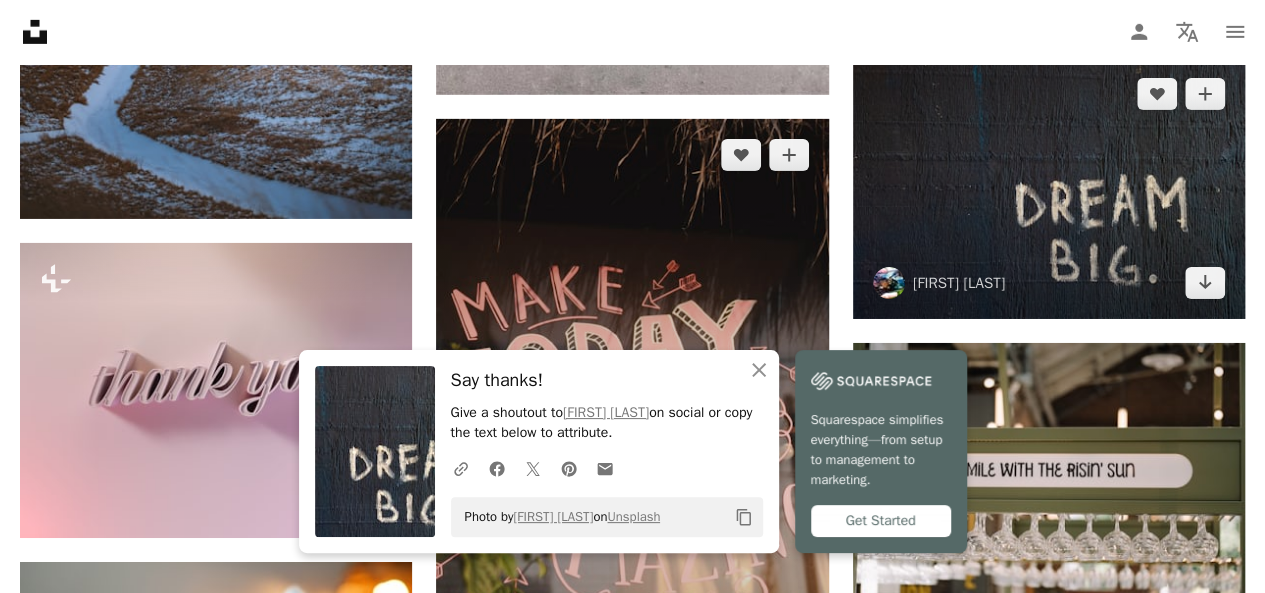 scroll, scrollTop: 10887, scrollLeft: 0, axis: vertical 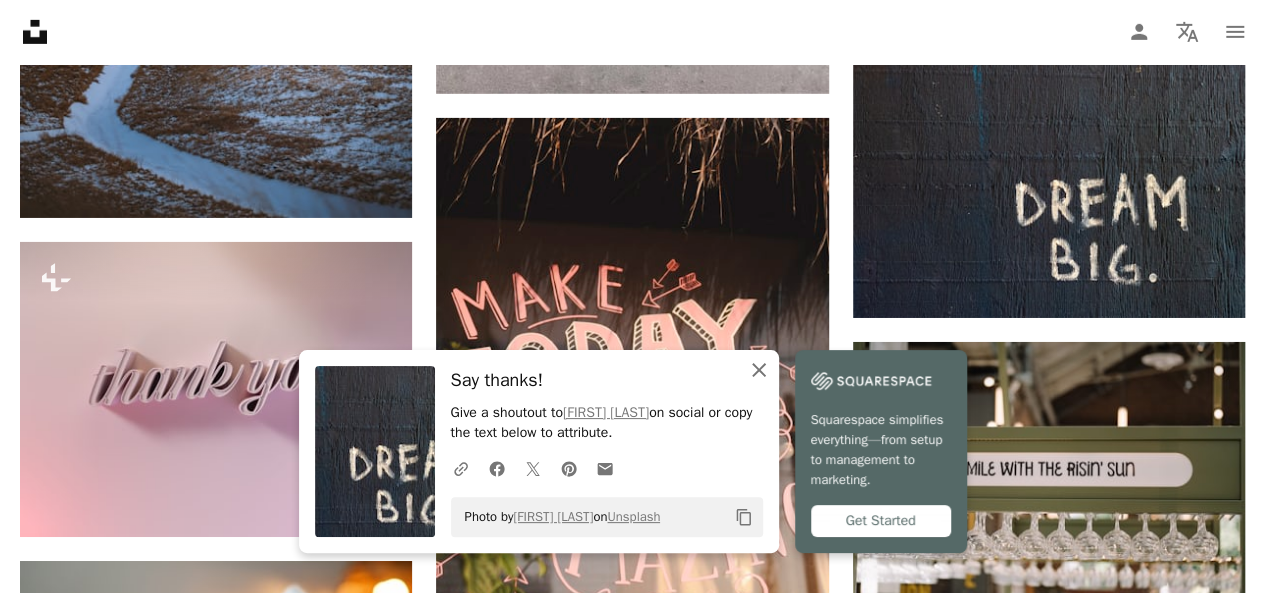 click on "An X shape" 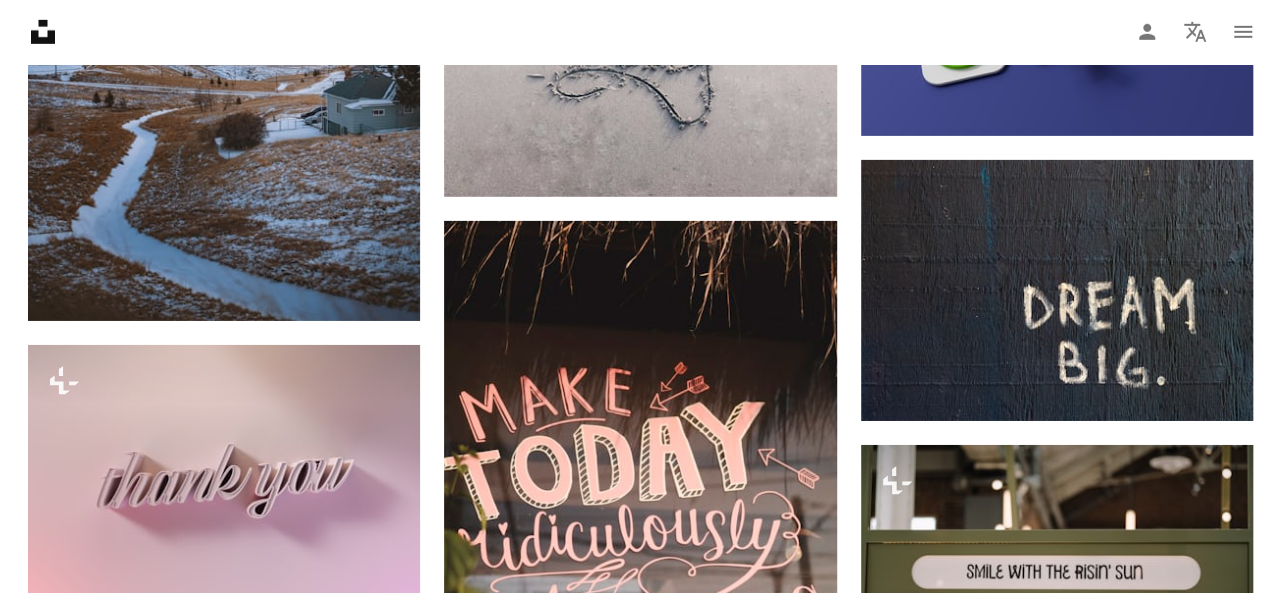 scroll, scrollTop: 10745, scrollLeft: 0, axis: vertical 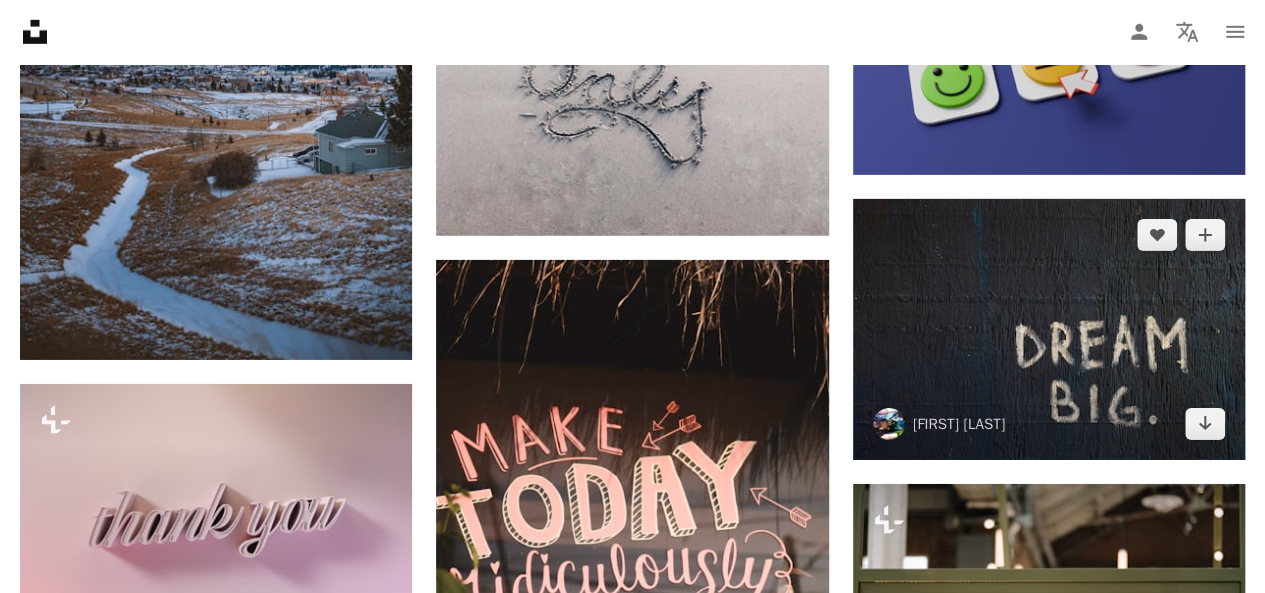 click at bounding box center [1049, 329] 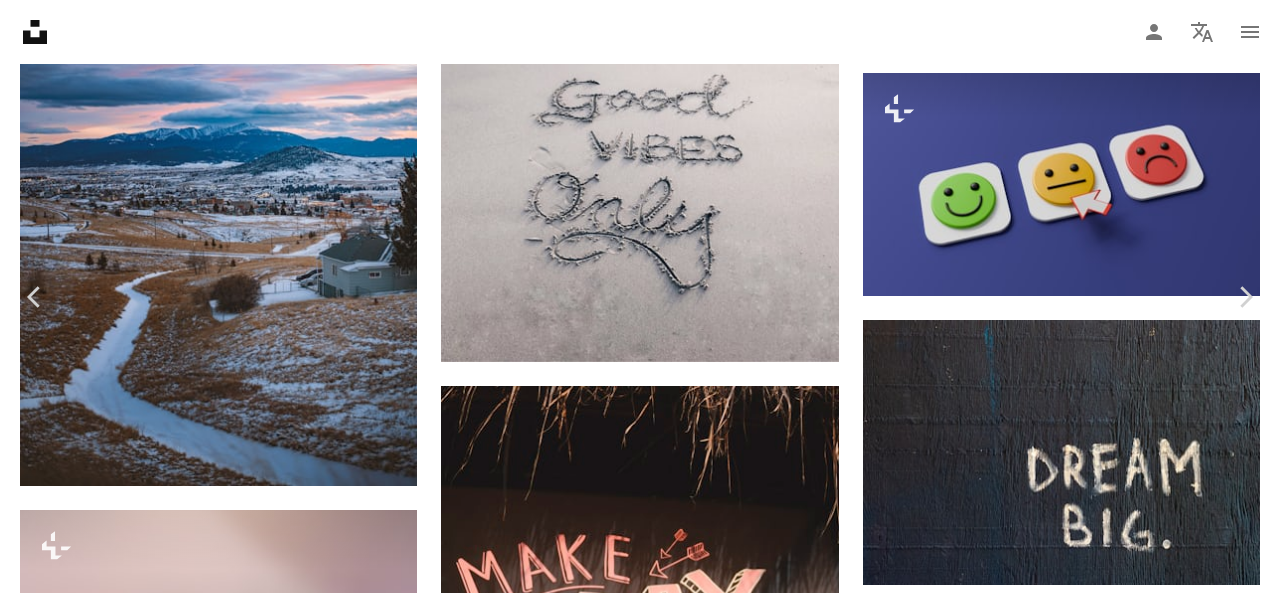 scroll, scrollTop: 3771, scrollLeft: 0, axis: vertical 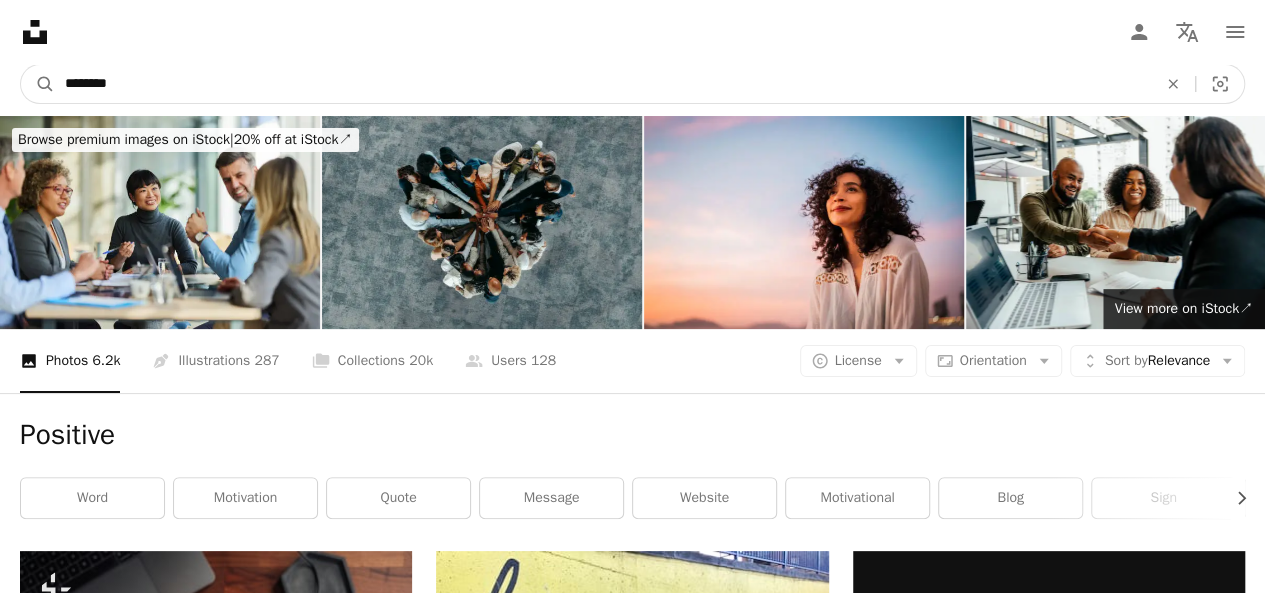 click on "********" at bounding box center [603, 84] 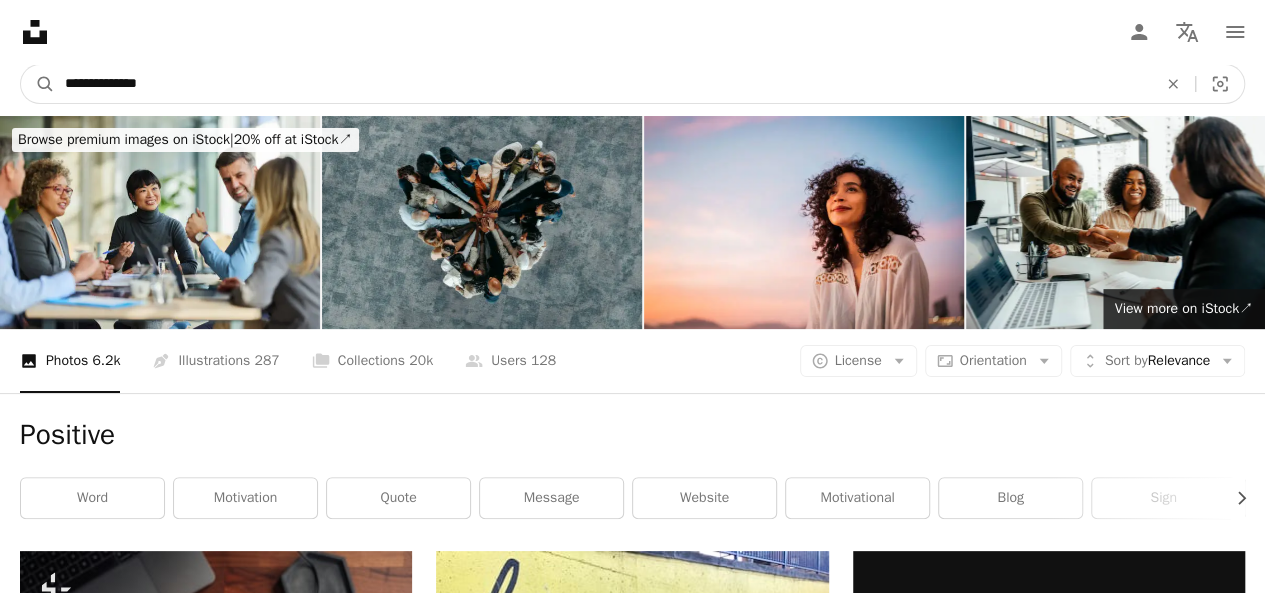 type on "**********" 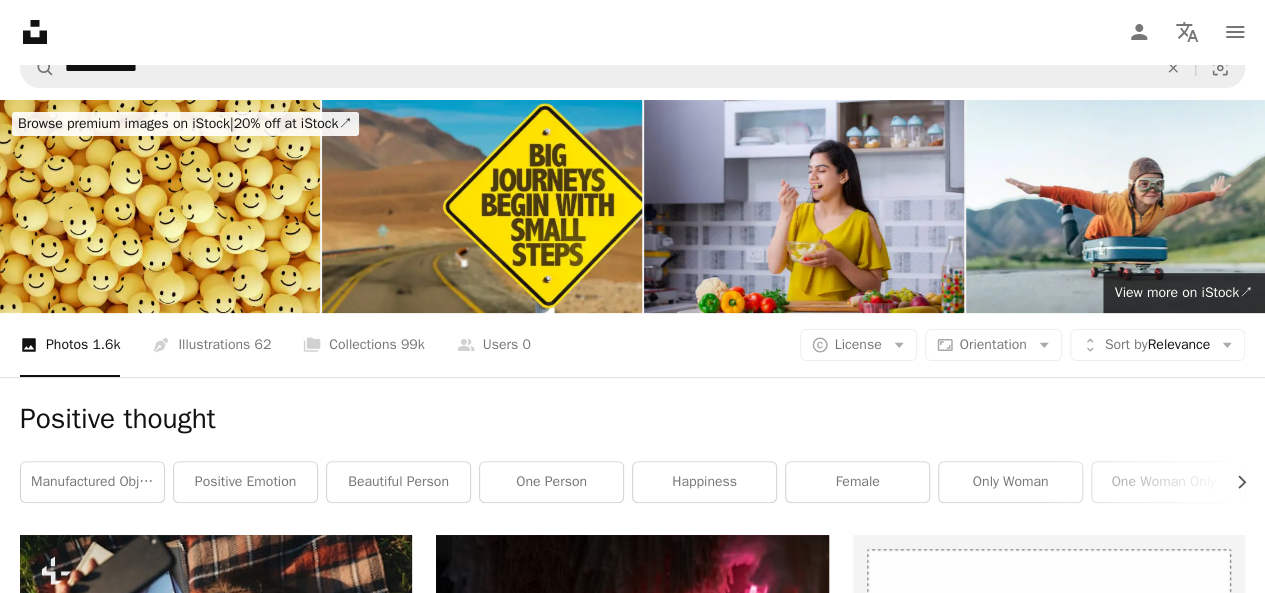 scroll, scrollTop: 0, scrollLeft: 0, axis: both 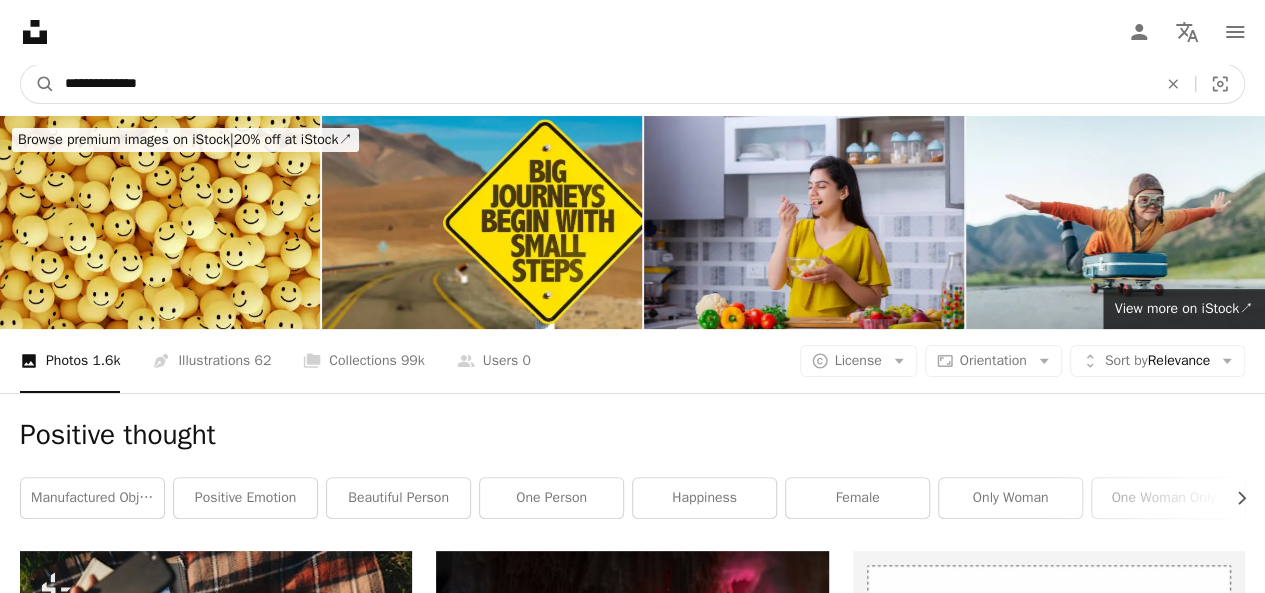 click on "**********" at bounding box center [603, 84] 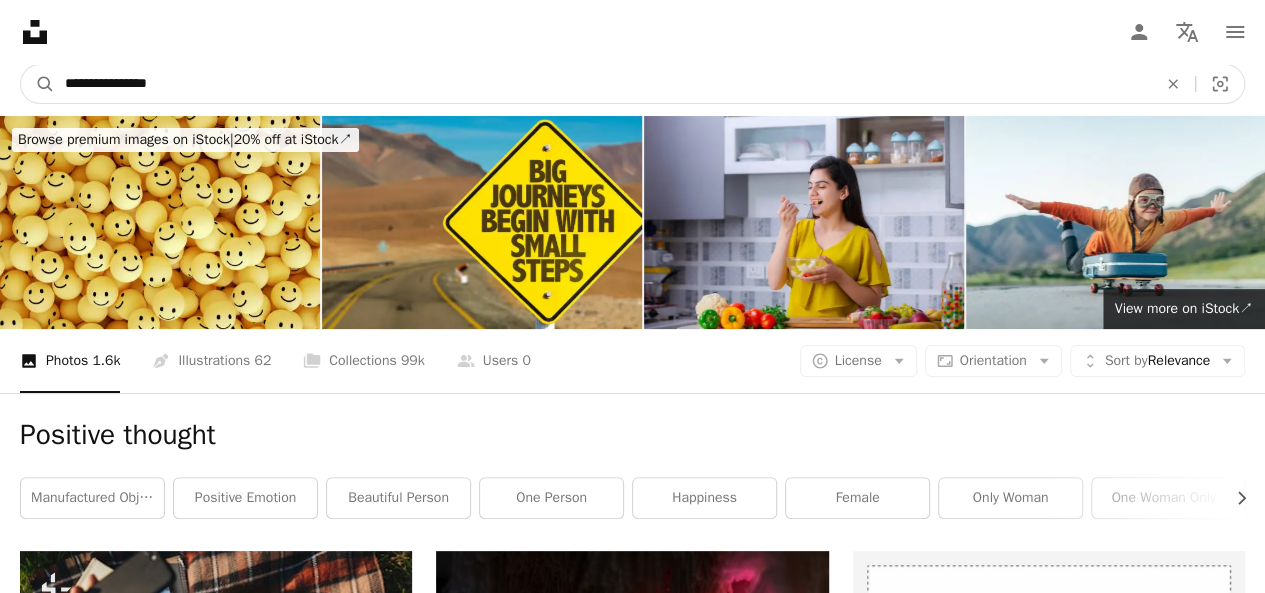 type on "**********" 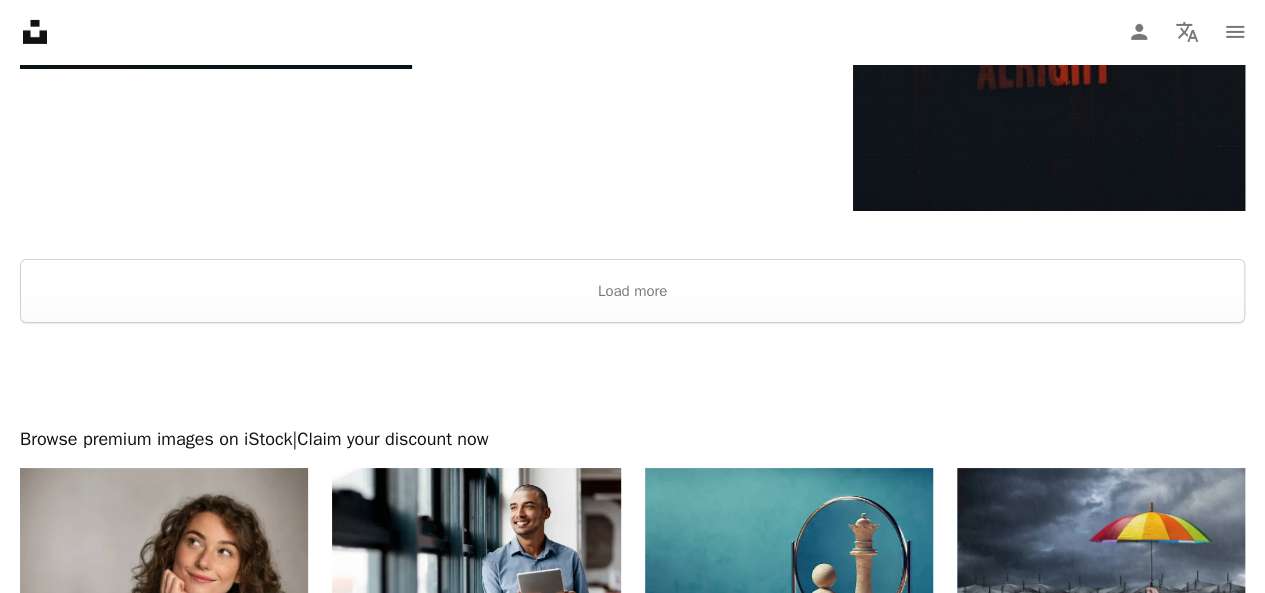 scroll, scrollTop: 3459, scrollLeft: 0, axis: vertical 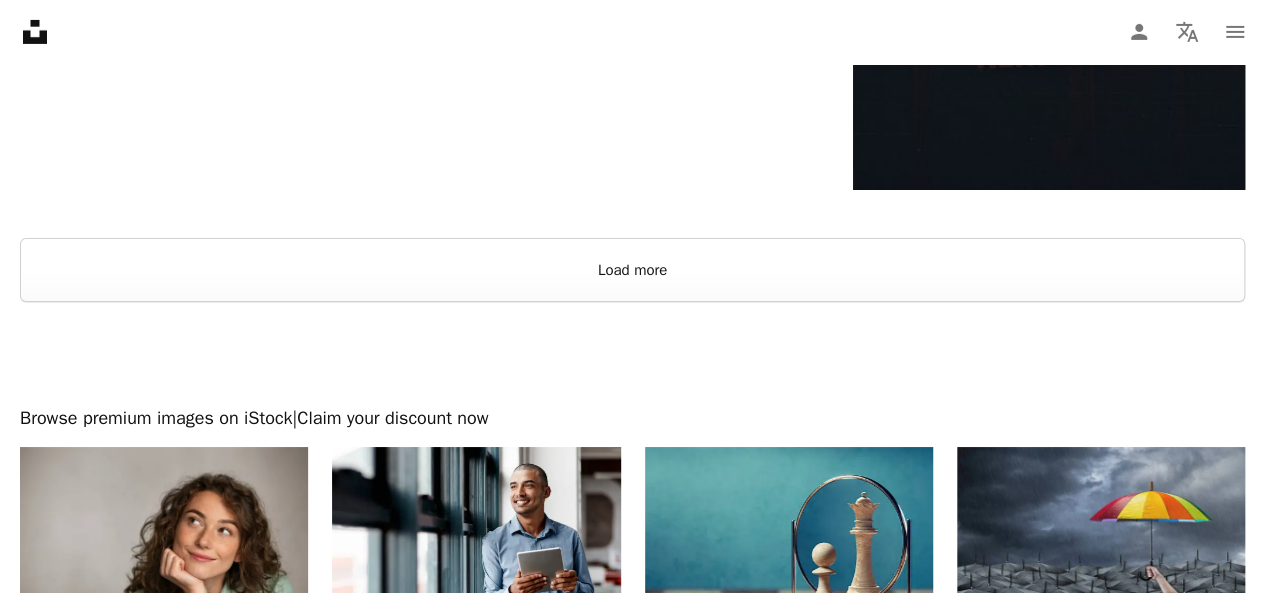click on "Load more" at bounding box center [632, 270] 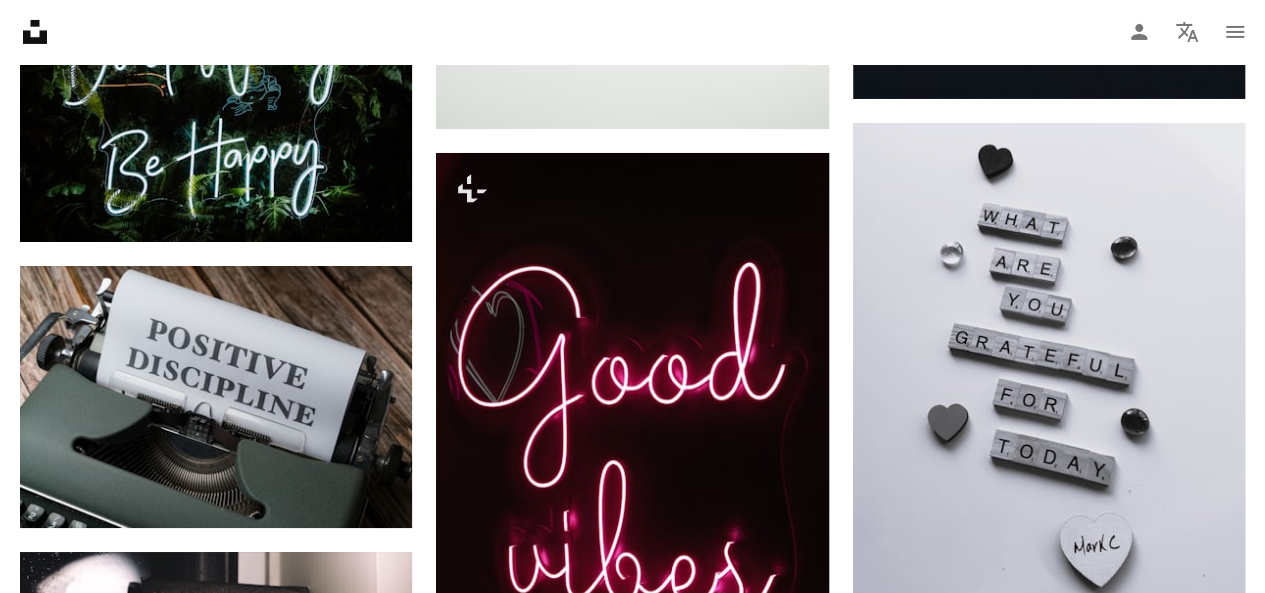 scroll, scrollTop: 3551, scrollLeft: 0, axis: vertical 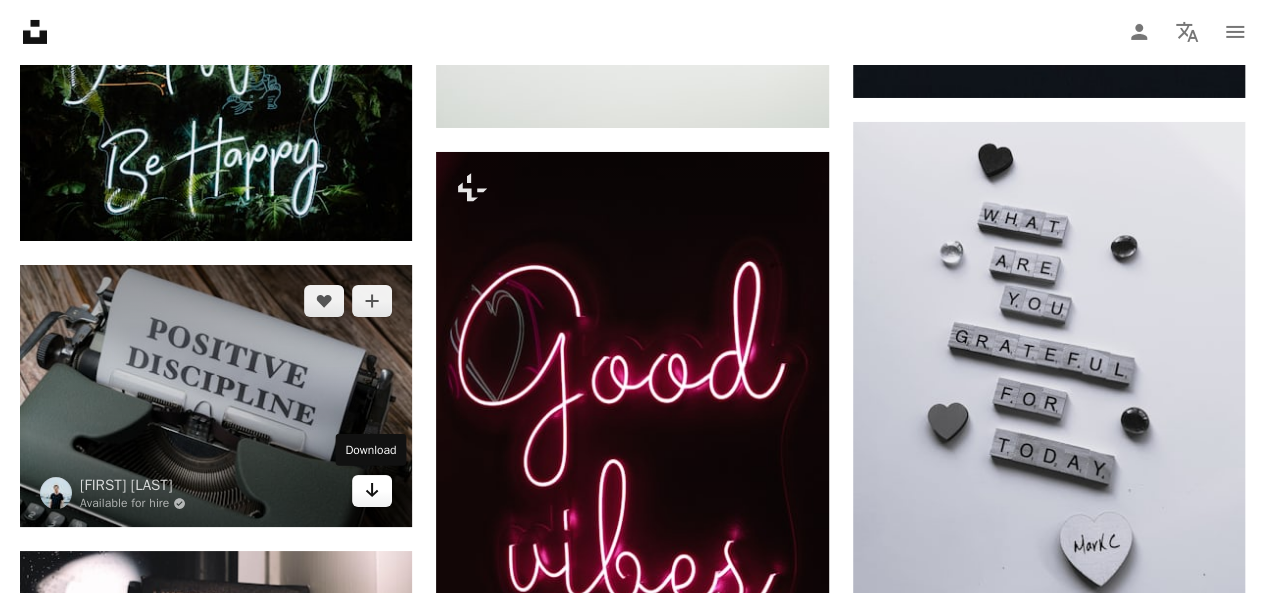 click 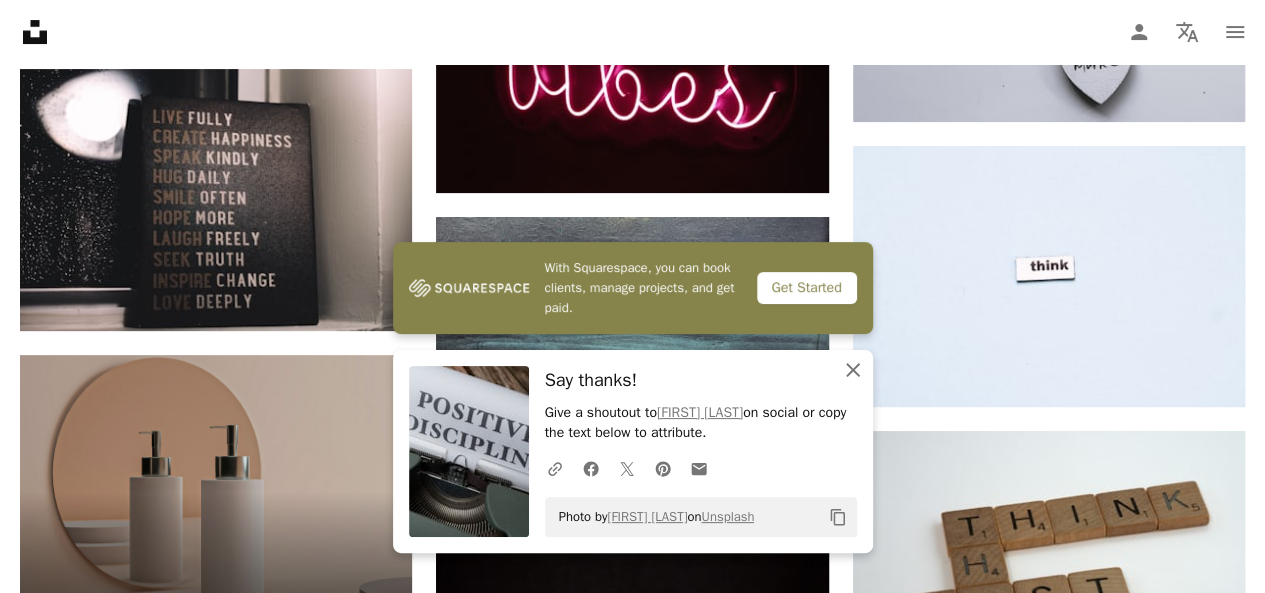 scroll, scrollTop: 4040, scrollLeft: 0, axis: vertical 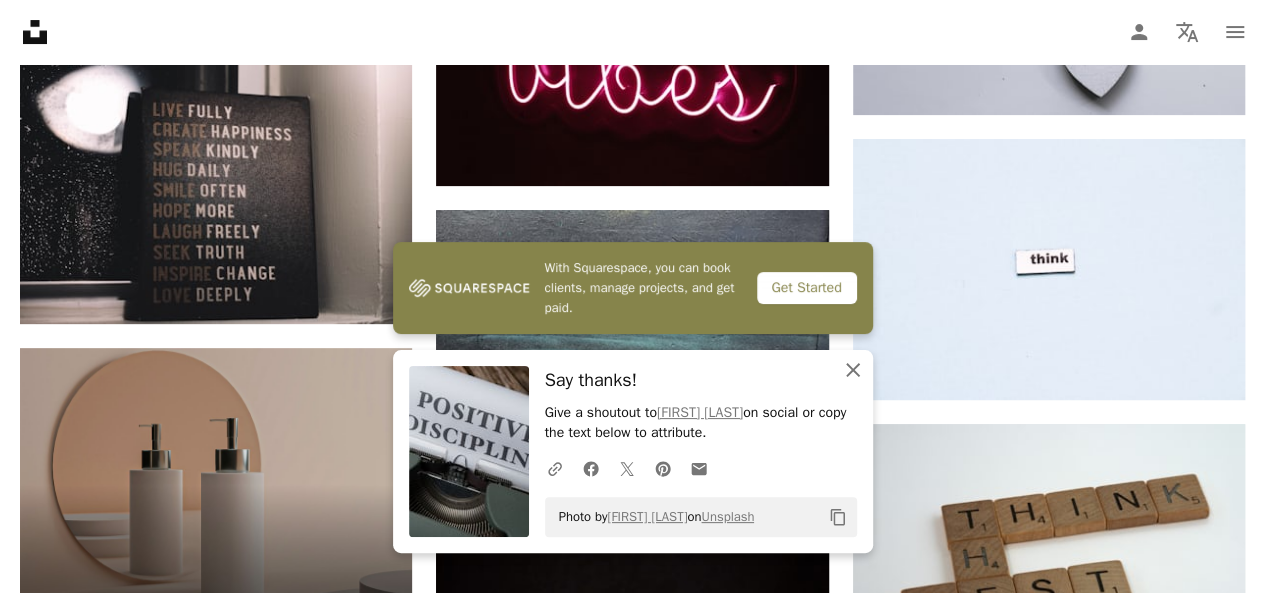 click 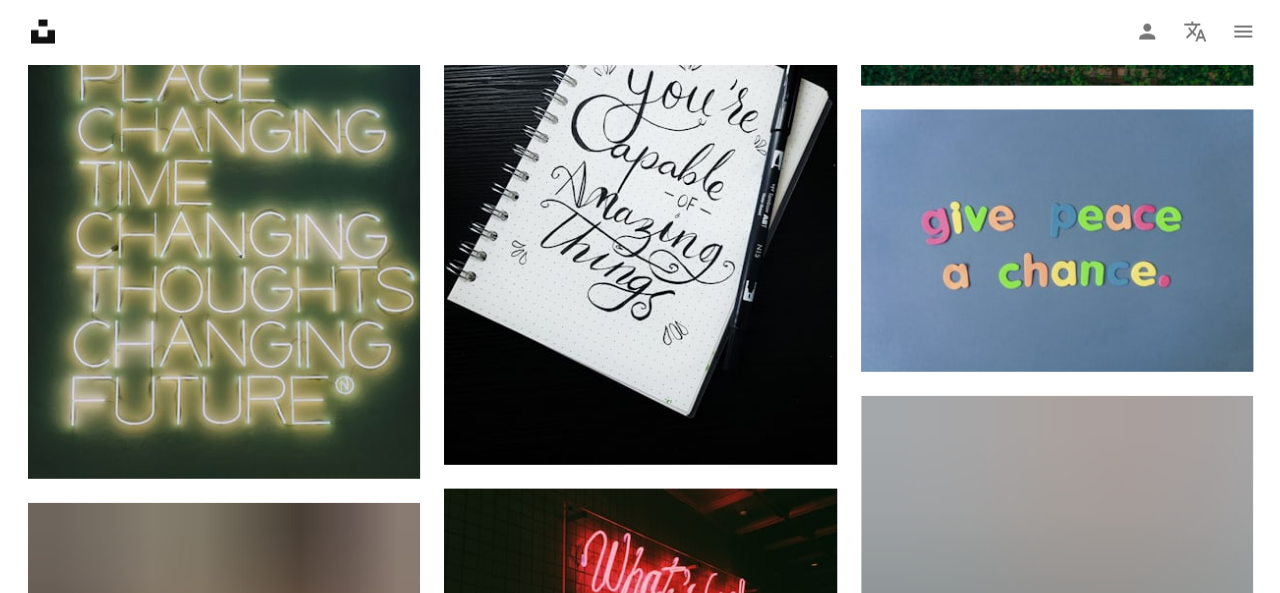 scroll, scrollTop: 5858, scrollLeft: 0, axis: vertical 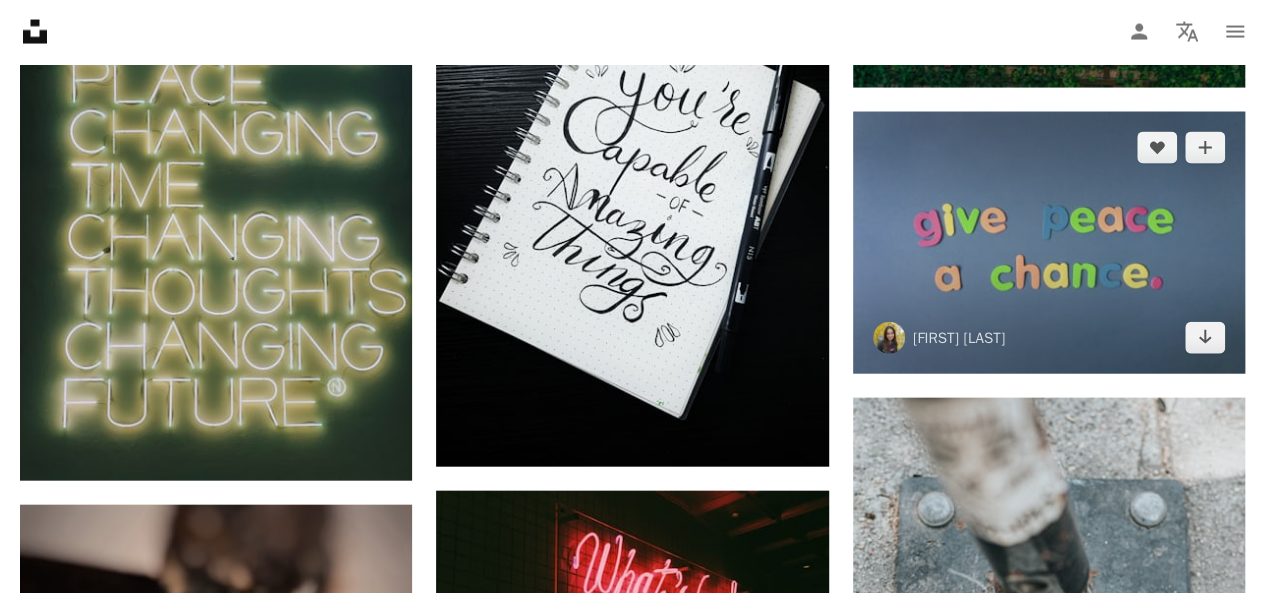 click at bounding box center (1049, 243) 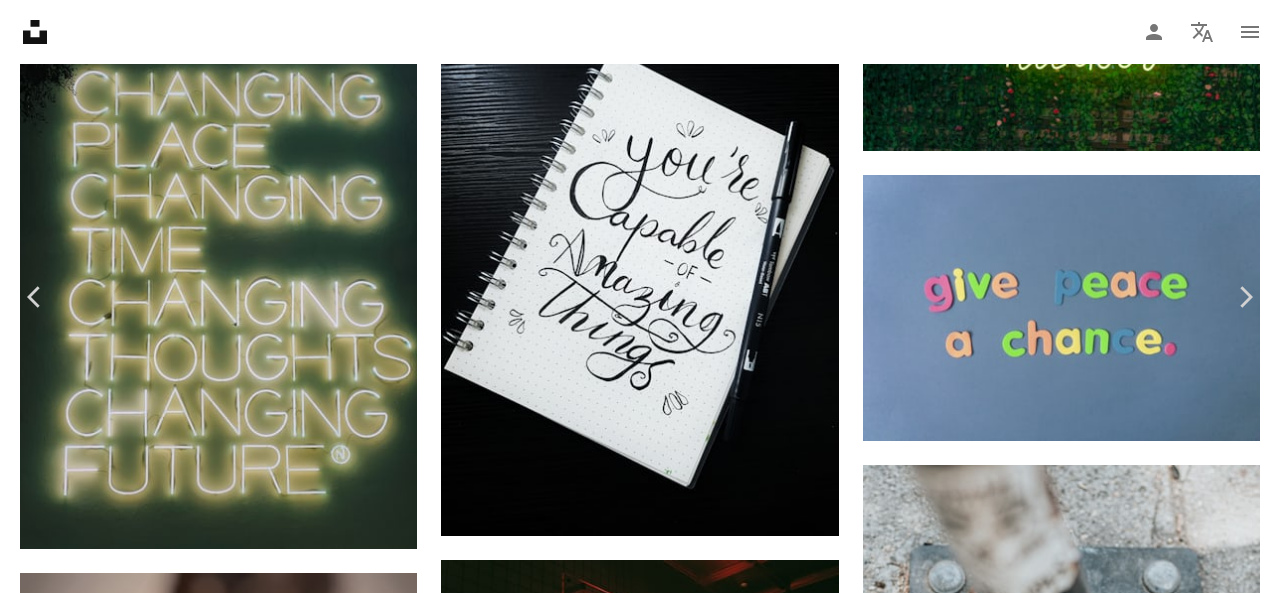 scroll, scrollTop: 4809, scrollLeft: 0, axis: vertical 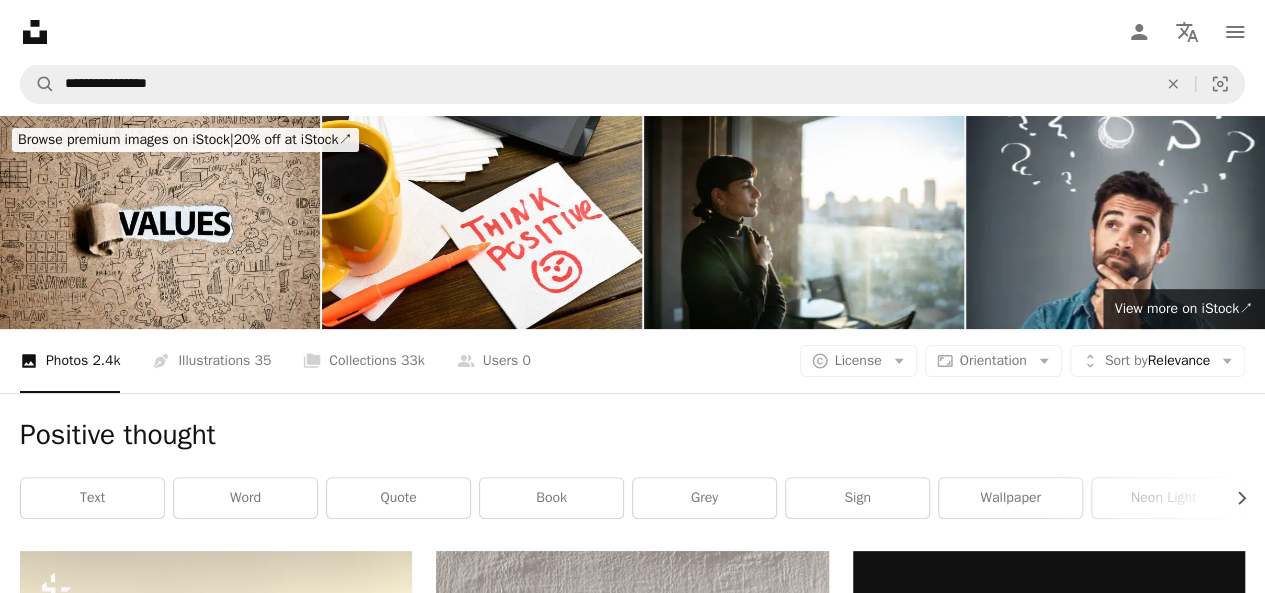 click on "Unsplash logo Unsplash Home" 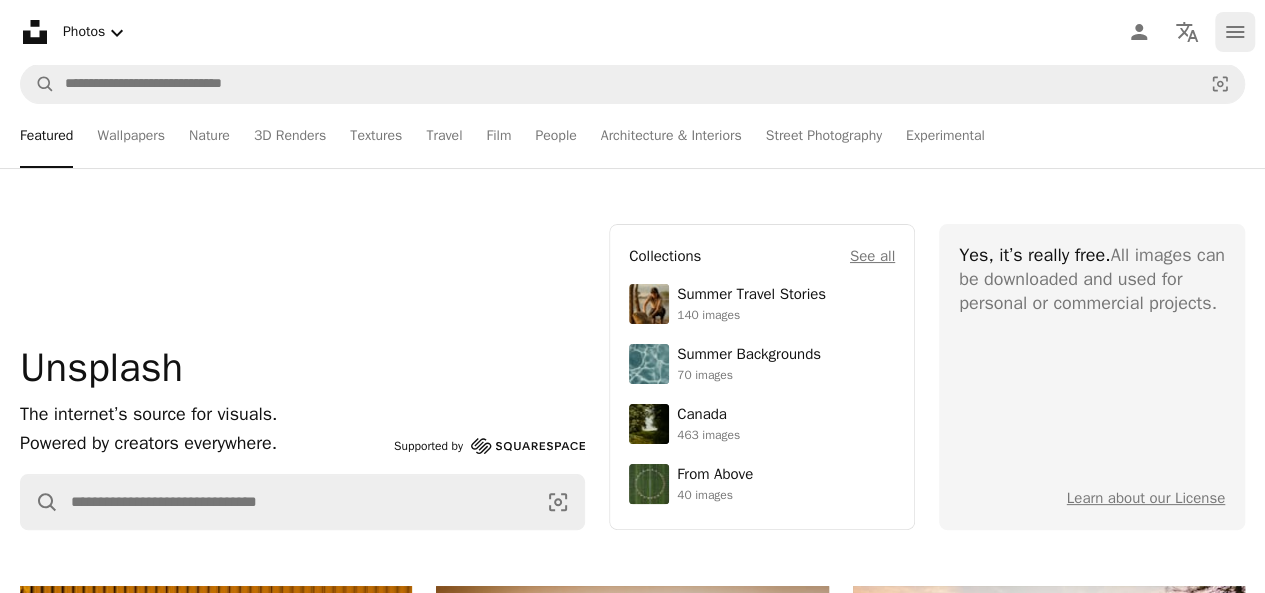 click on "navigation menu" 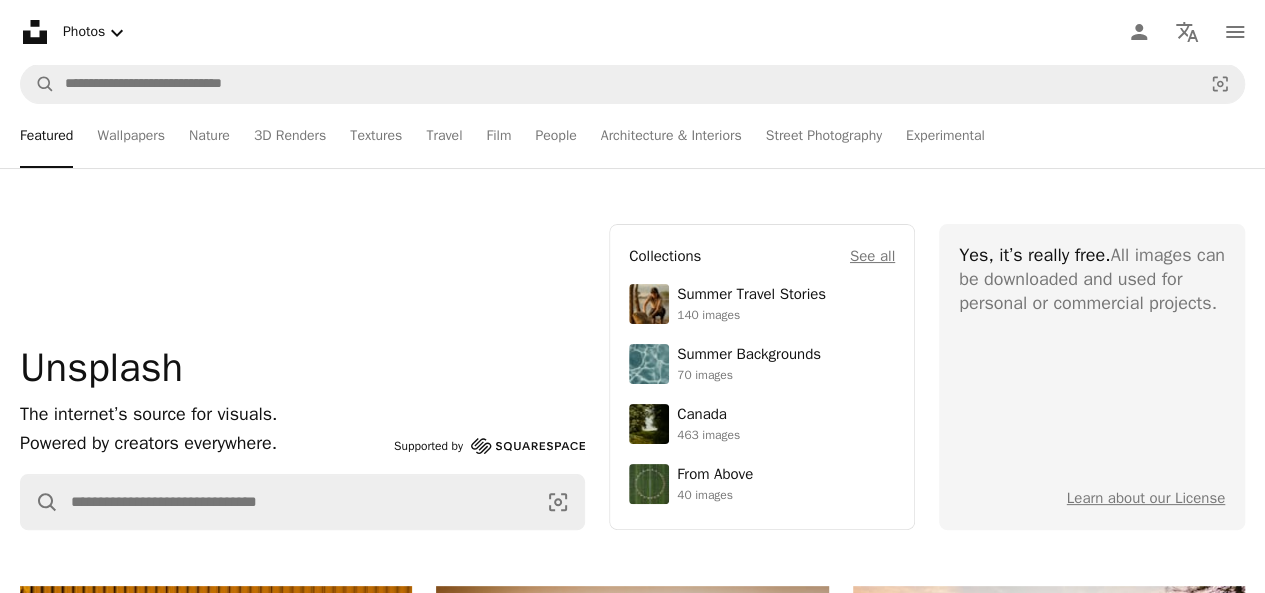 click on "Unsplash The internet’s source for visuals. Powered by creators everywhere. Supported by  Squarespace A magnifying glass Visual search" at bounding box center (302, 377) 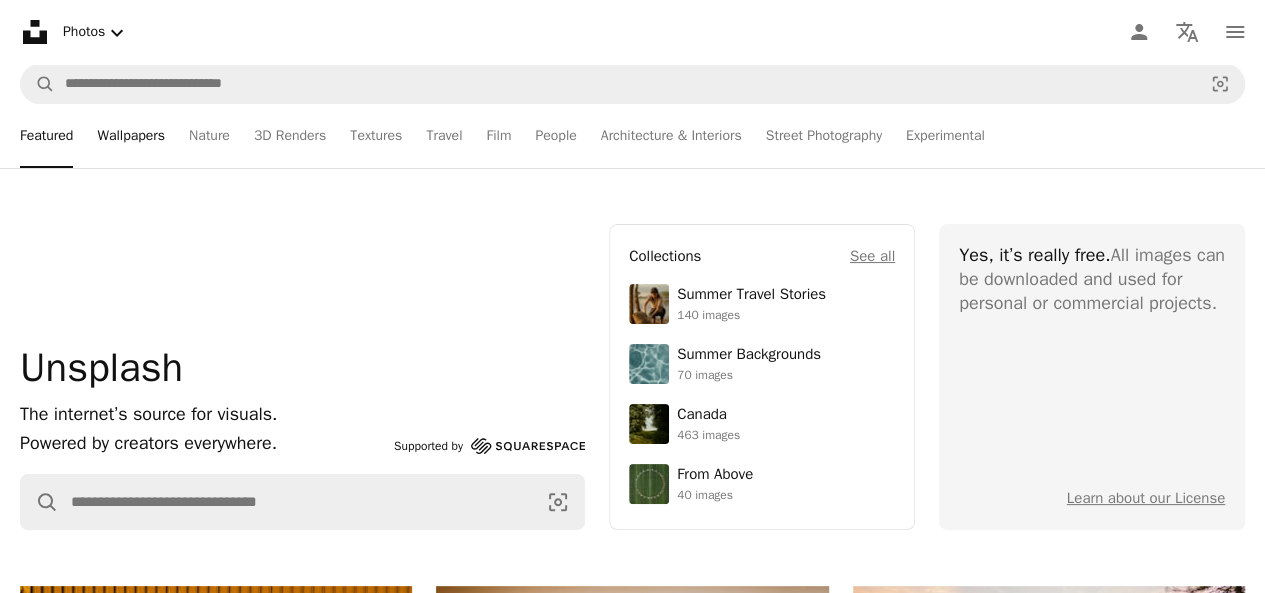click on "Wallpapers" at bounding box center (131, 136) 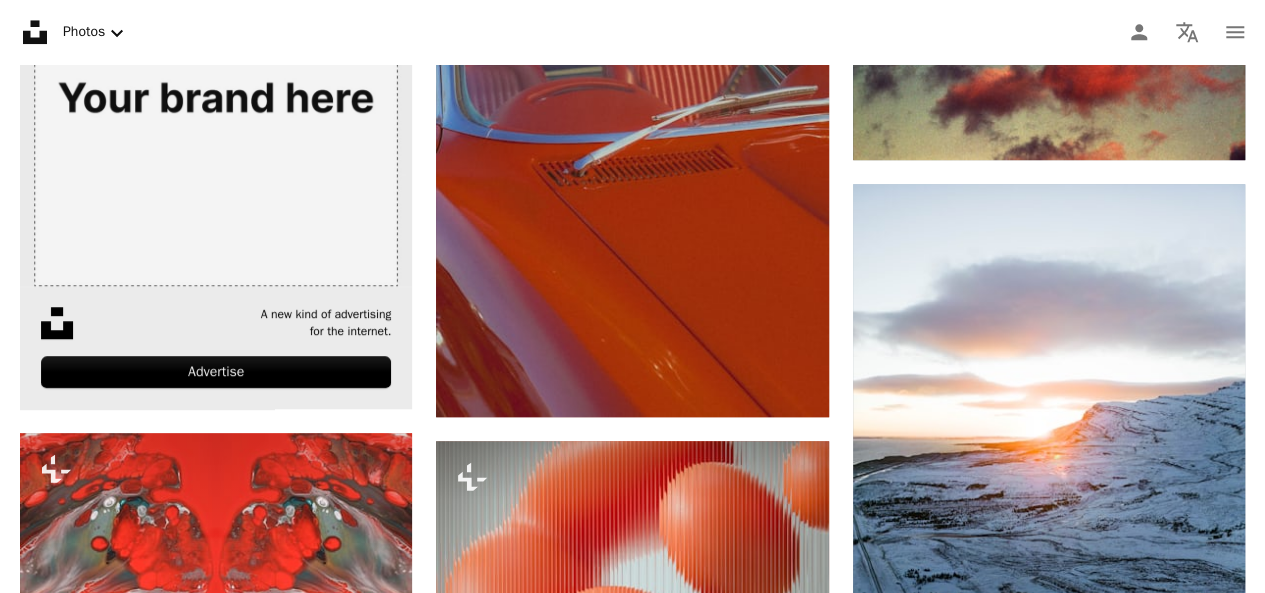 scroll, scrollTop: 567, scrollLeft: 0, axis: vertical 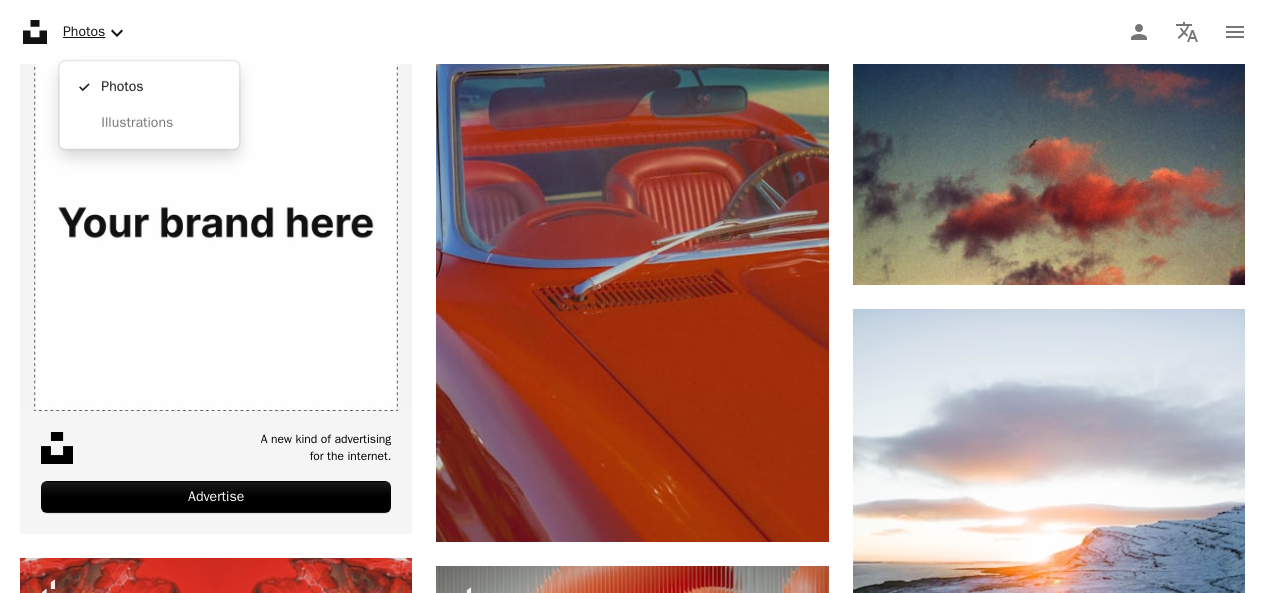 click 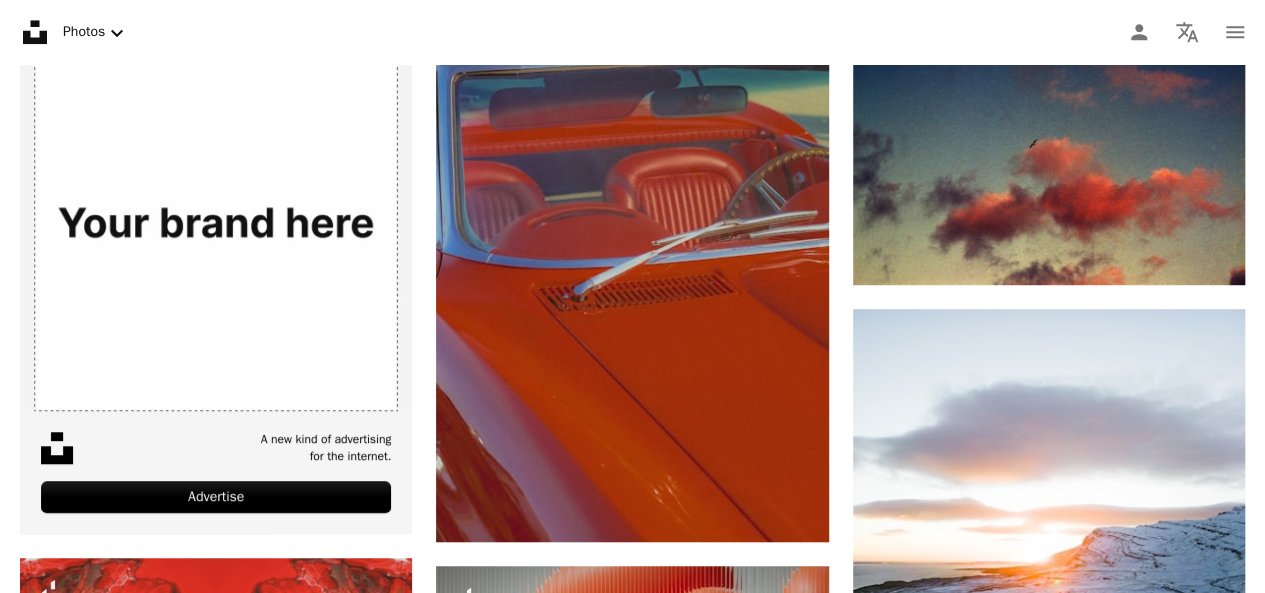 scroll, scrollTop: 0, scrollLeft: 0, axis: both 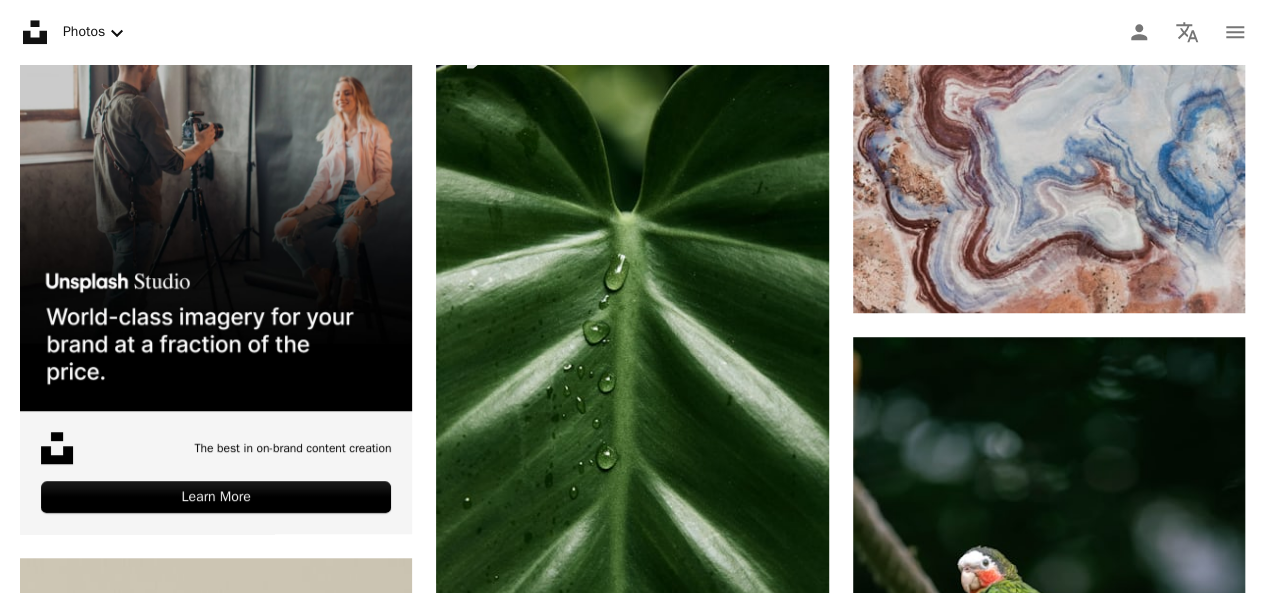 click on "Arrow pointing down" 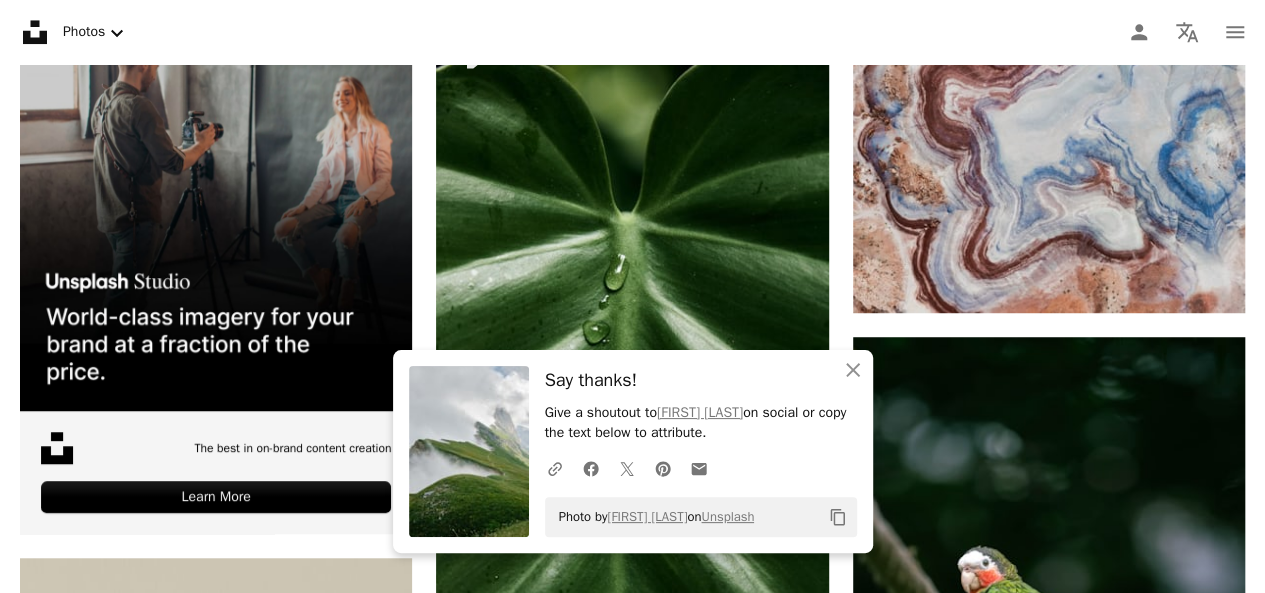 scroll, scrollTop: 17316, scrollLeft: 0, axis: vertical 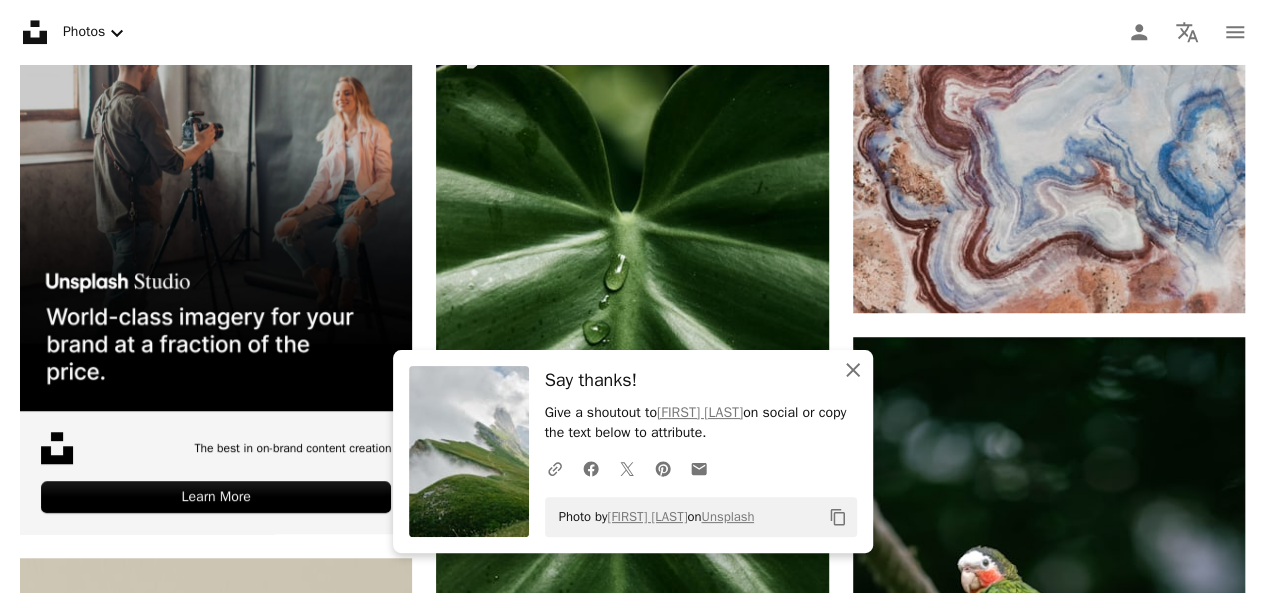click on "An X shape" 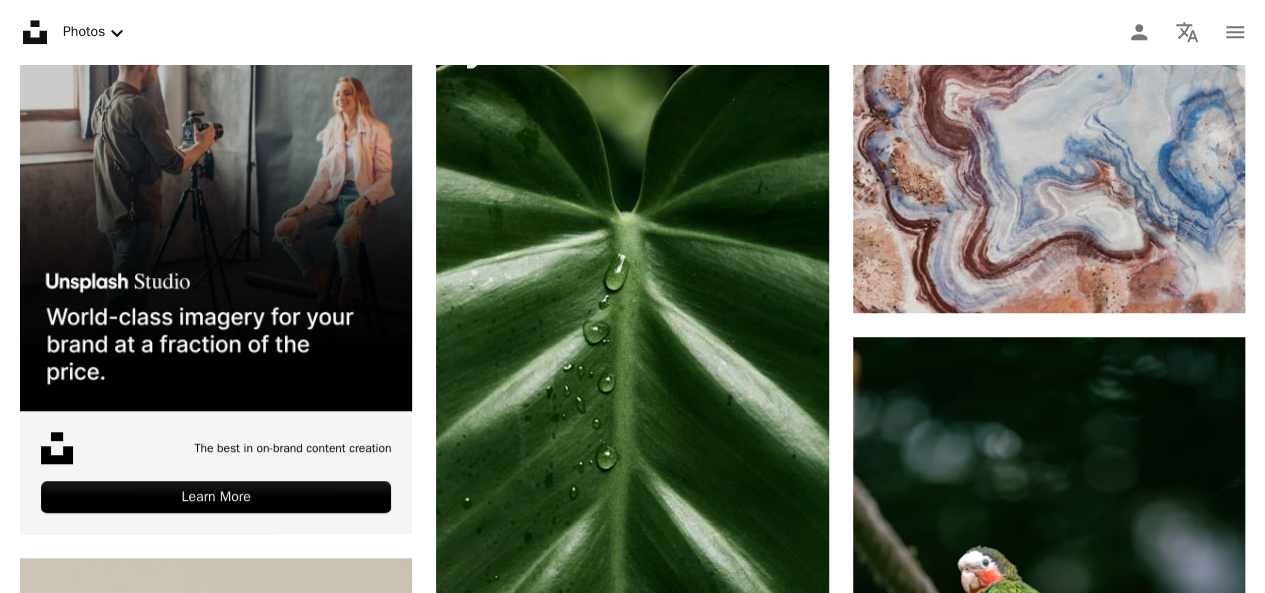 scroll, scrollTop: 37988, scrollLeft: 0, axis: vertical 